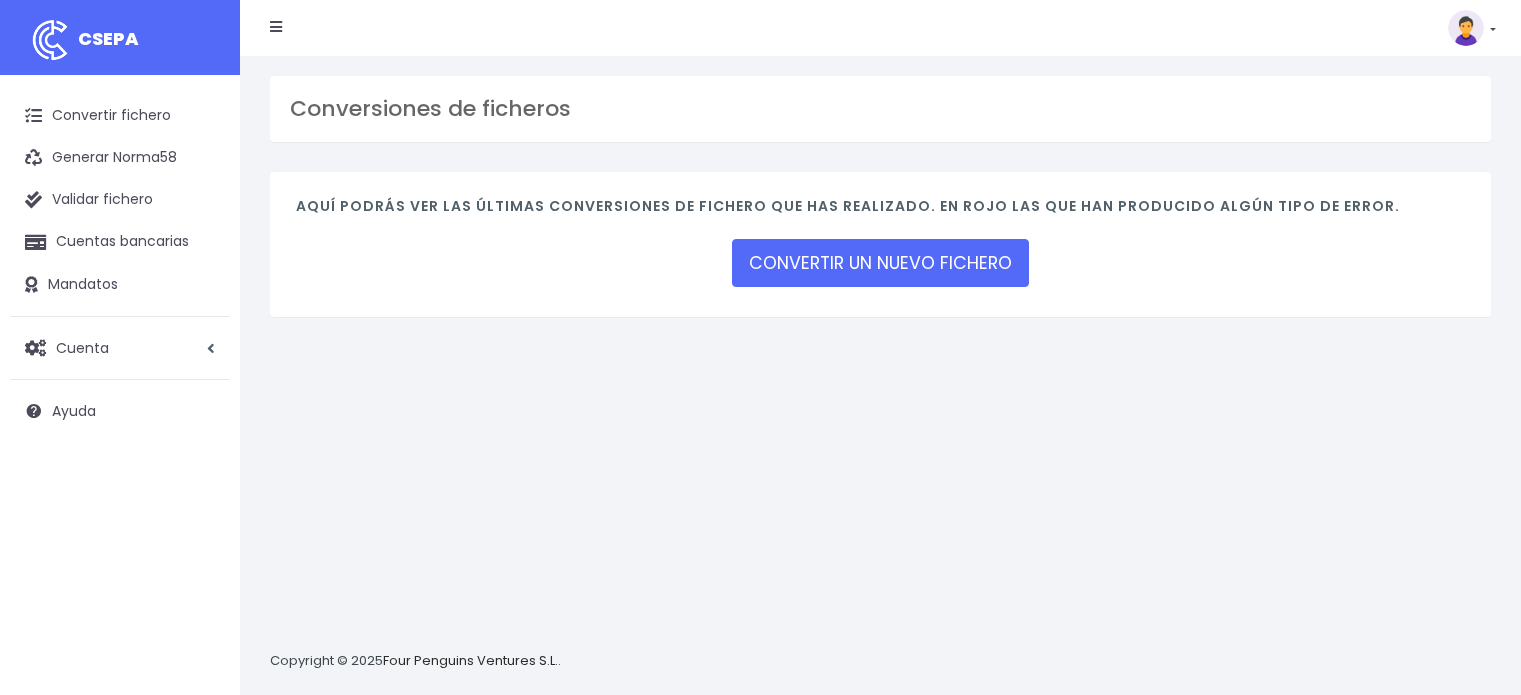scroll, scrollTop: 0, scrollLeft: 0, axis: both 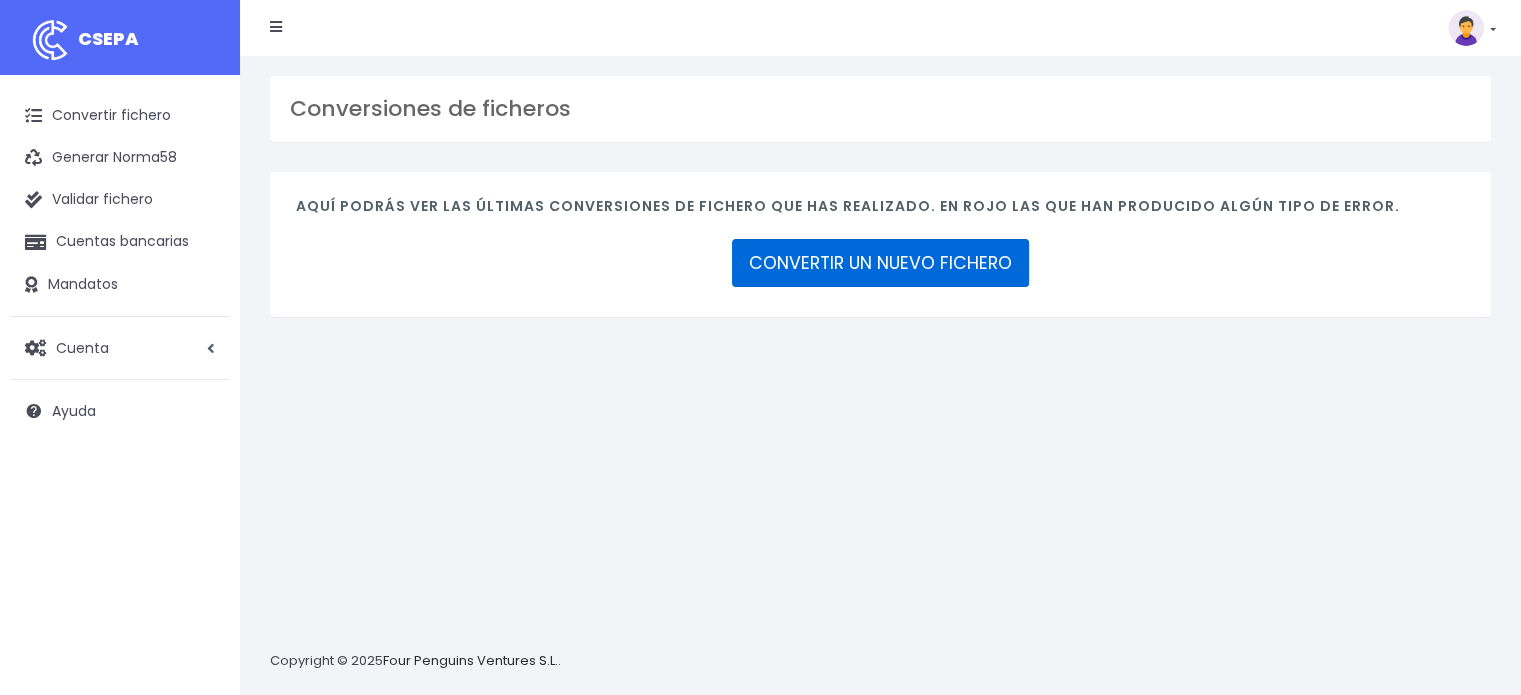 click on "CONVERTIR UN NUEVO FICHERO" at bounding box center (880, 263) 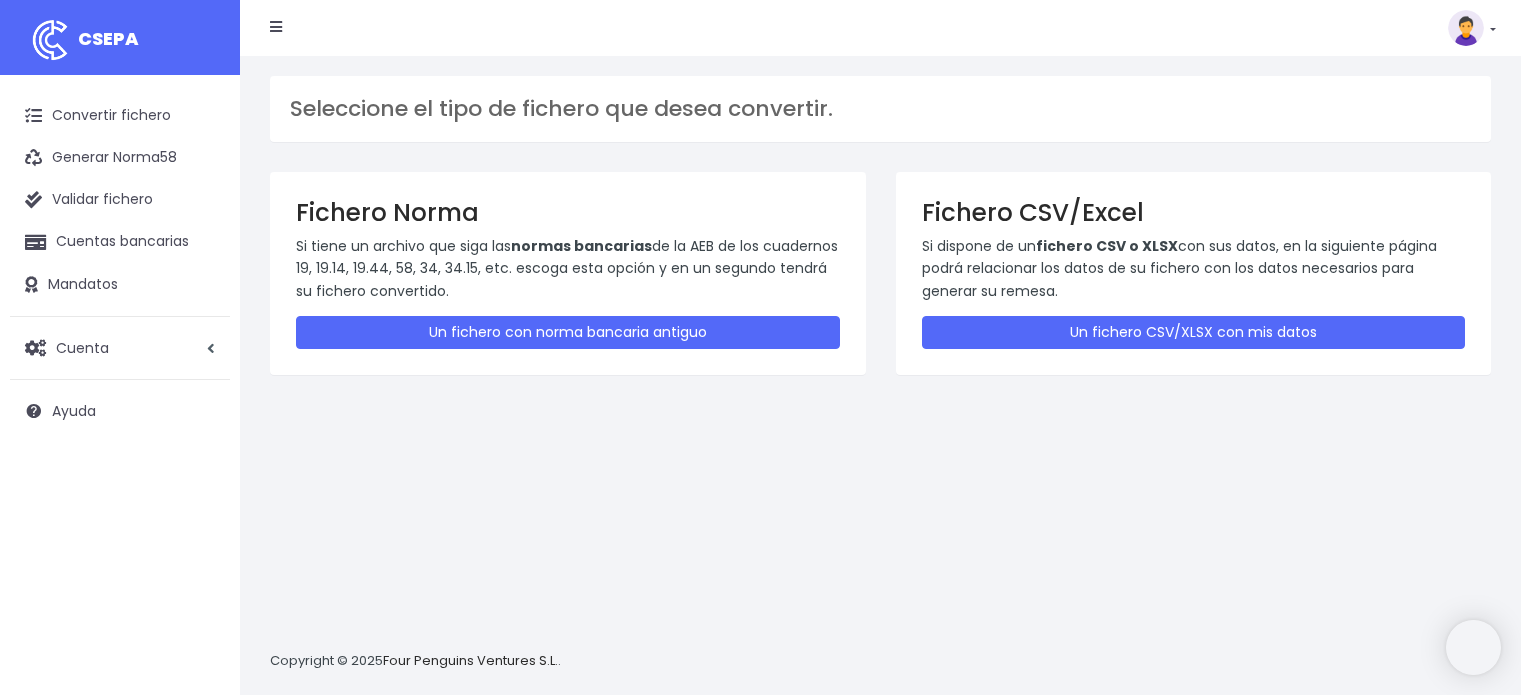 scroll, scrollTop: 0, scrollLeft: 0, axis: both 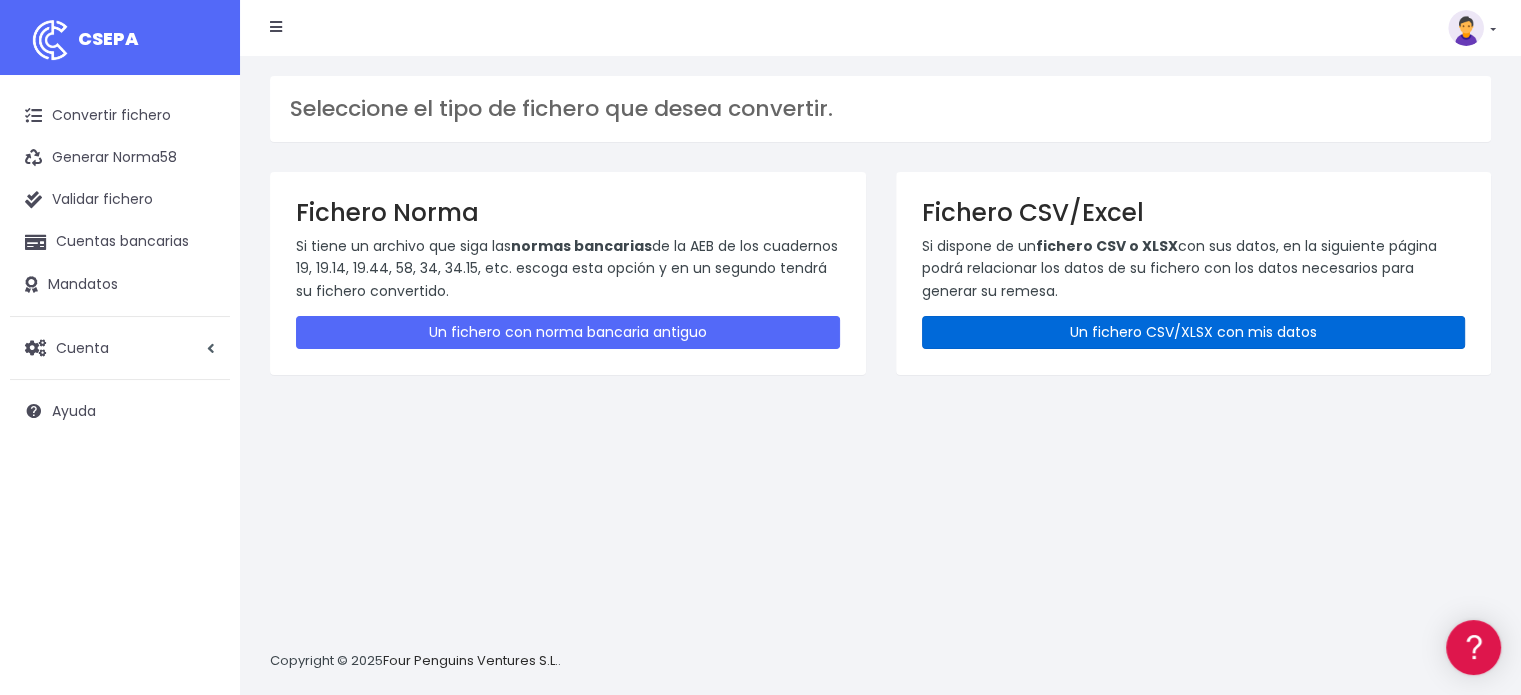 click on "Un fichero CSV/XLSX con mis datos" at bounding box center [1194, 332] 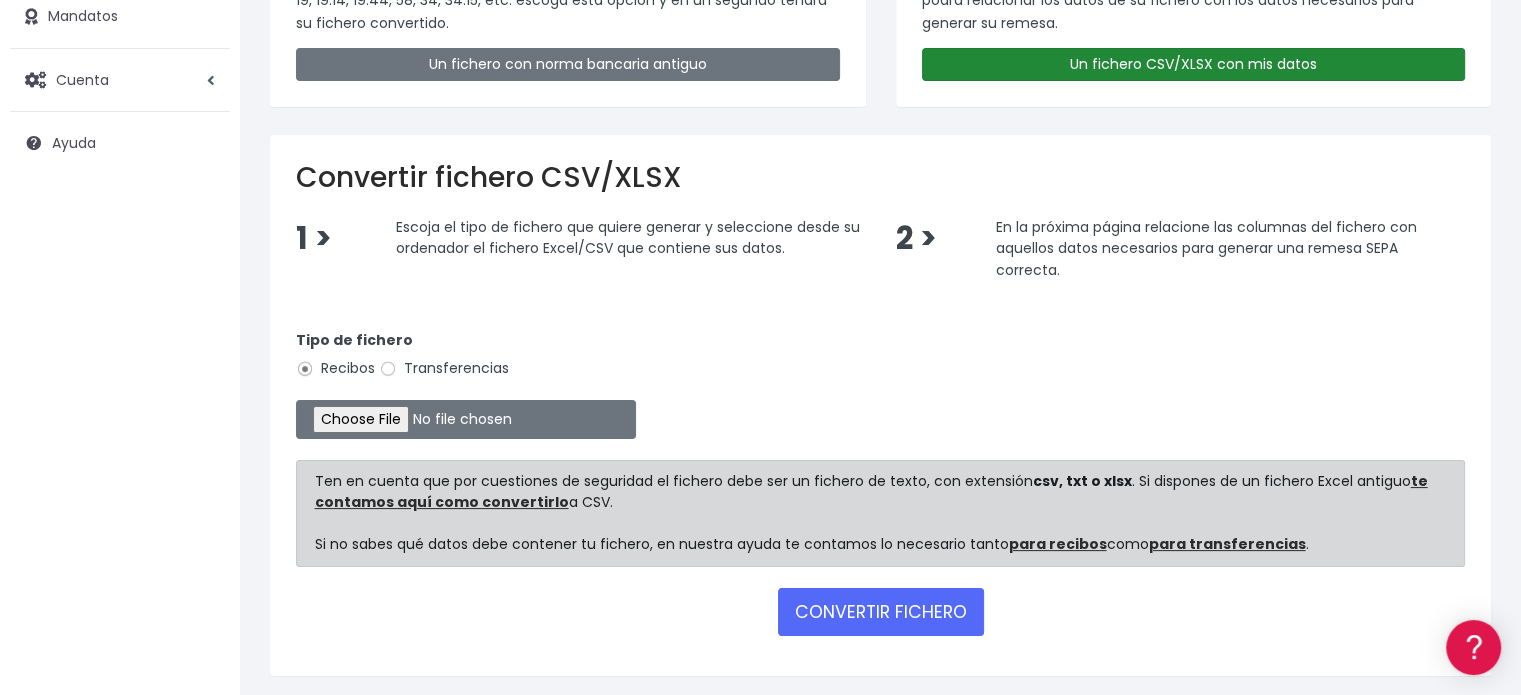 scroll, scrollTop: 300, scrollLeft: 0, axis: vertical 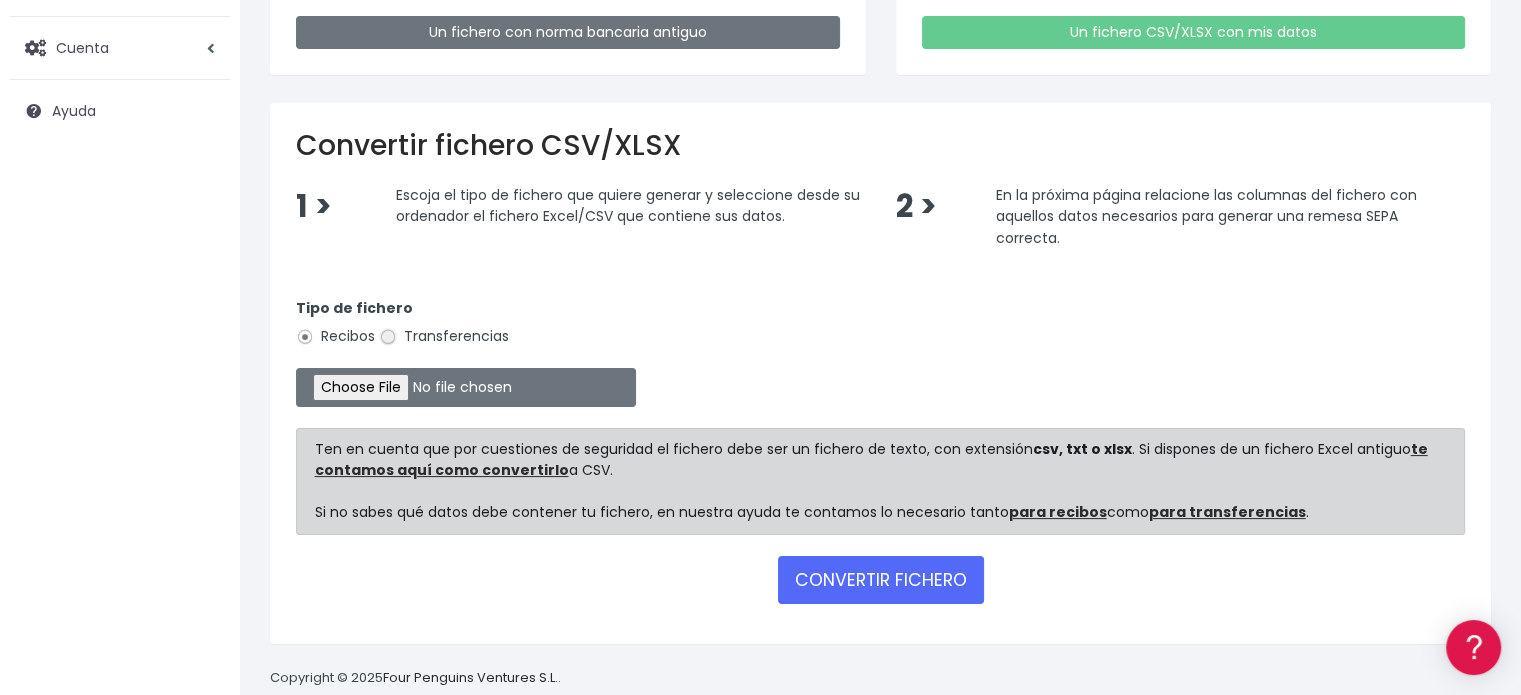 click on "Transferencias" at bounding box center (388, 337) 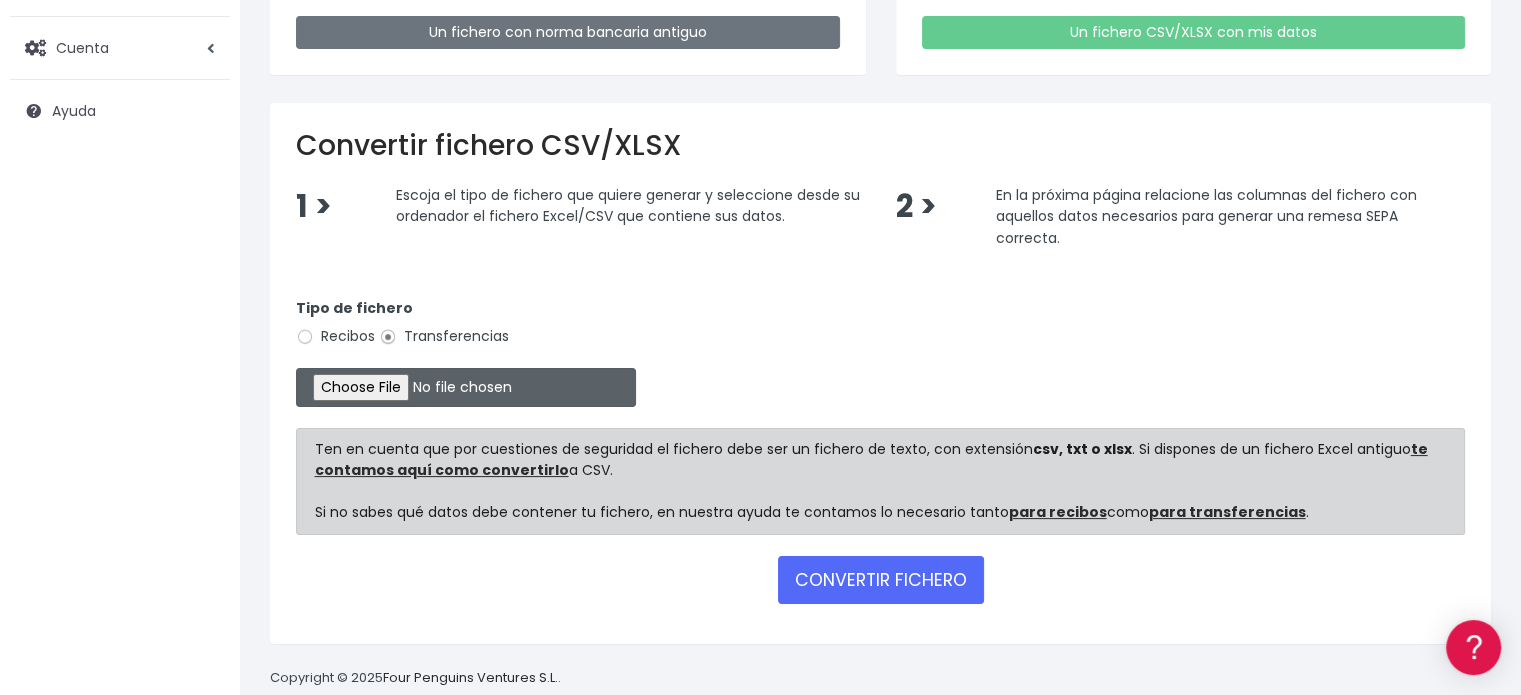 click at bounding box center (466, 387) 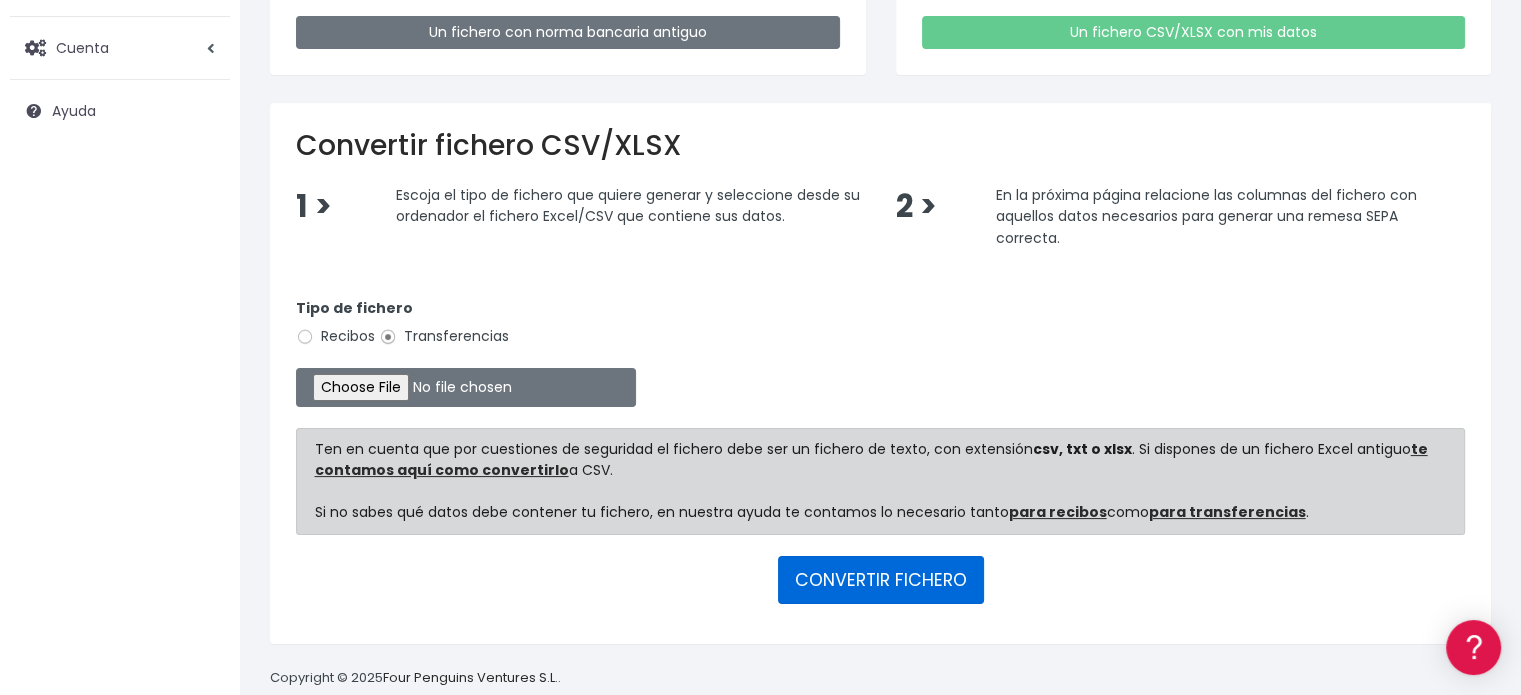 click on "CONVERTIR FICHERO" at bounding box center (881, 580) 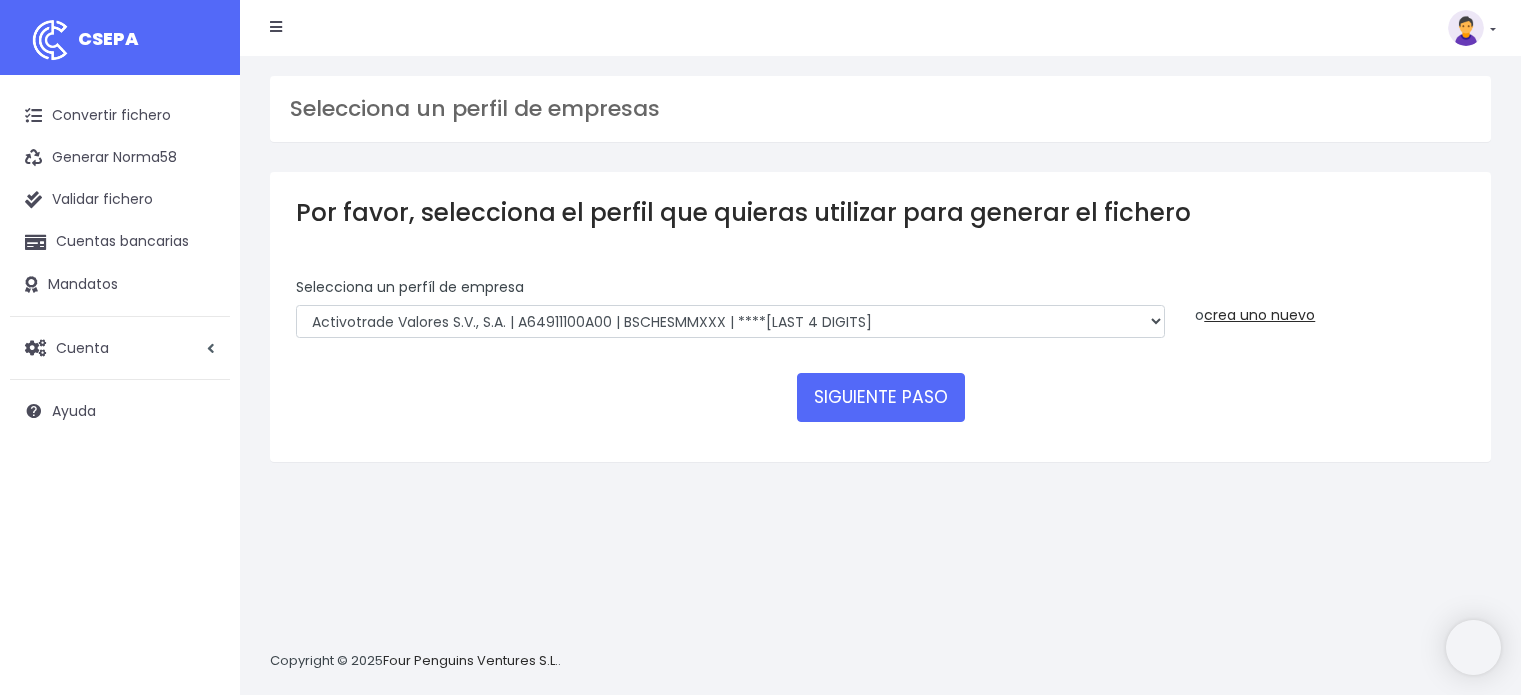 scroll, scrollTop: 0, scrollLeft: 0, axis: both 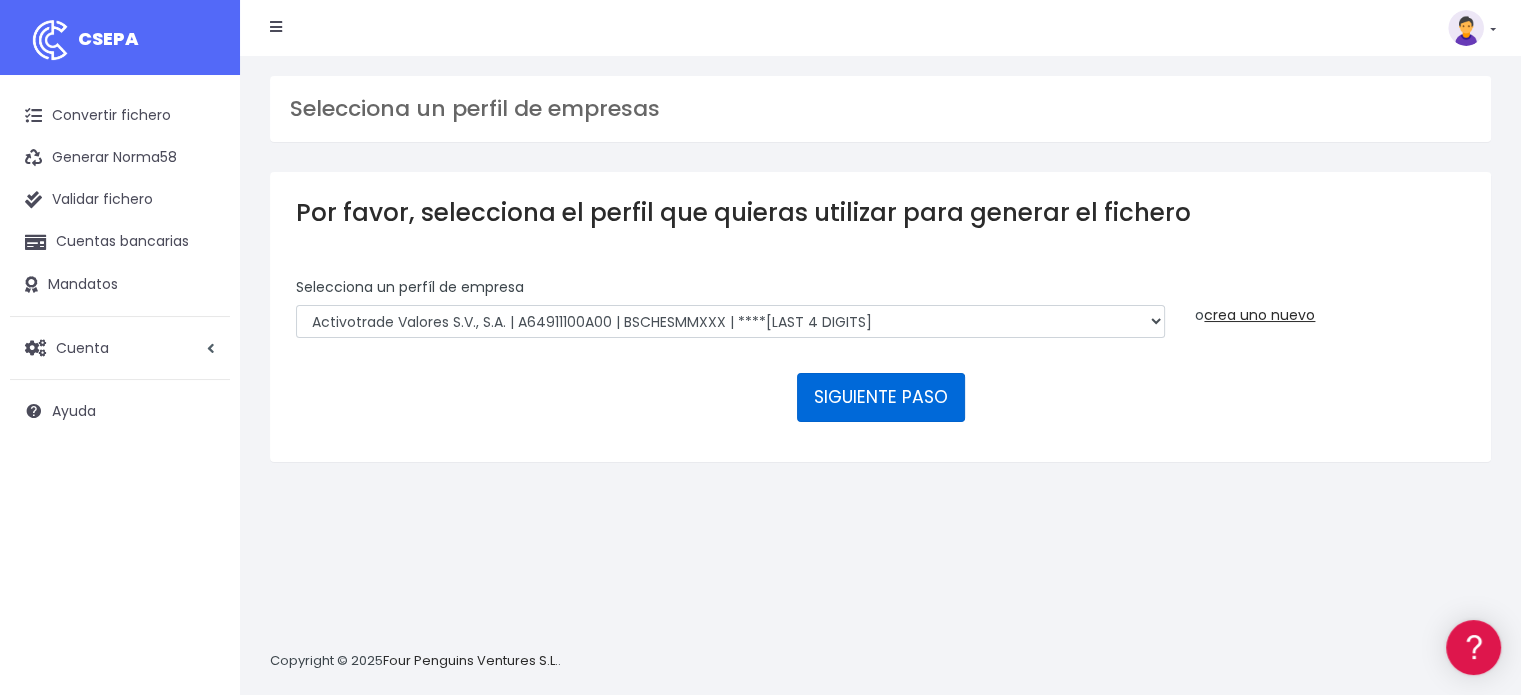 click on "SIGUIENTE PASO" at bounding box center (881, 397) 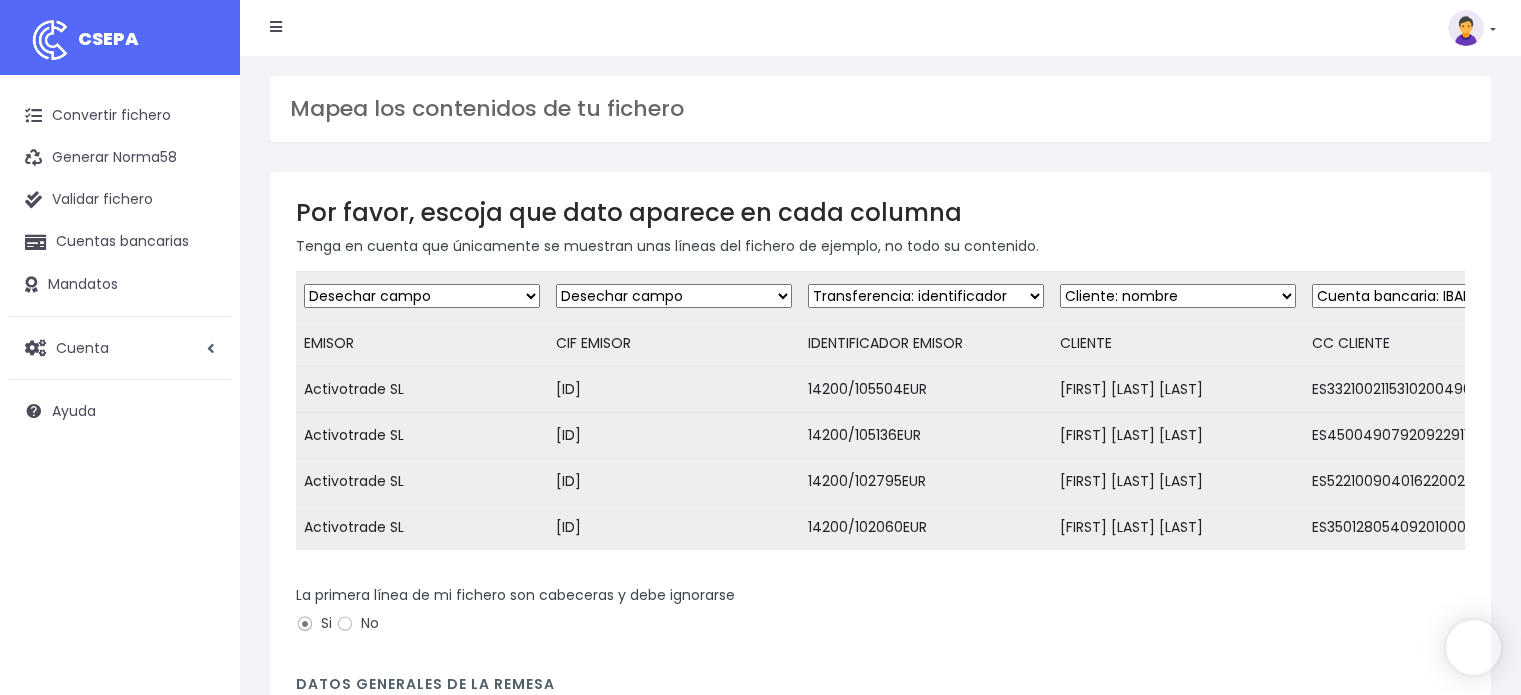 scroll, scrollTop: 0, scrollLeft: 0, axis: both 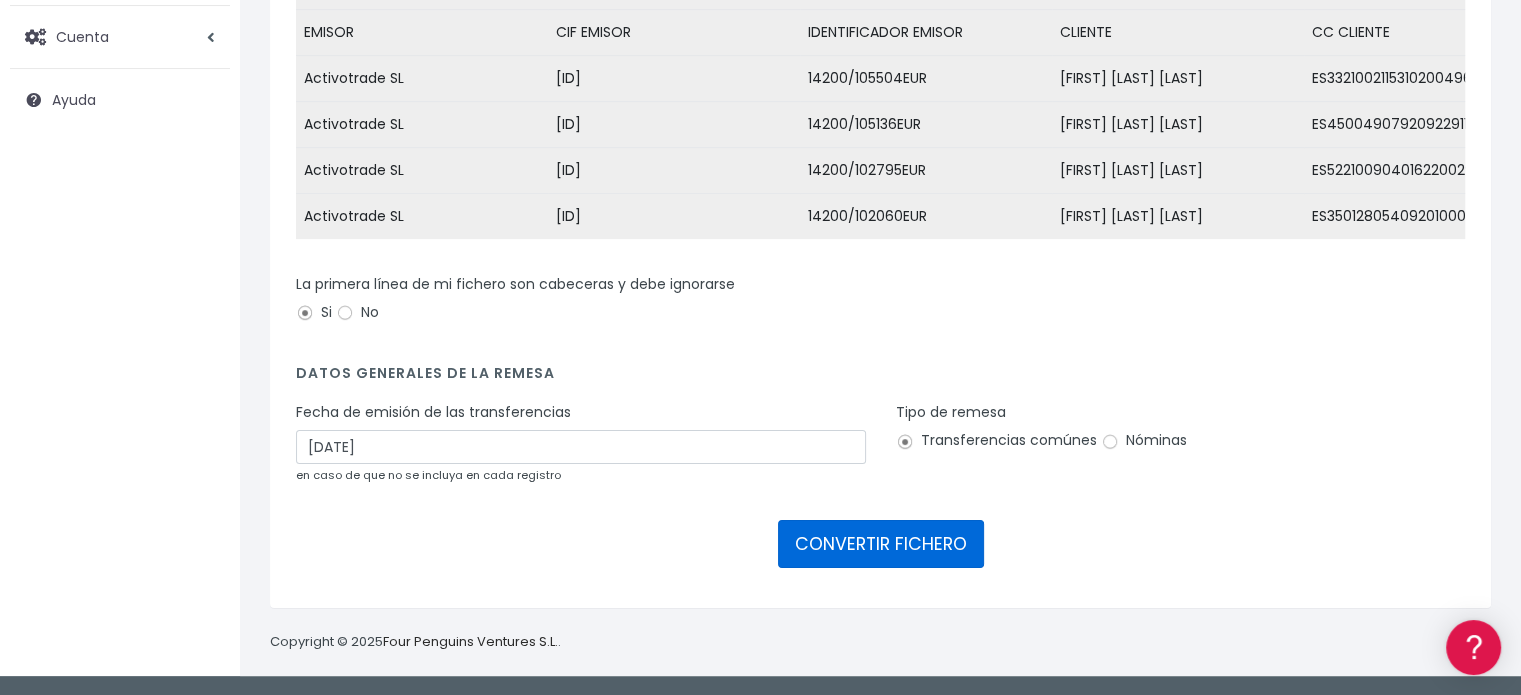 click on "CONVERTIR FICHERO" at bounding box center (881, 544) 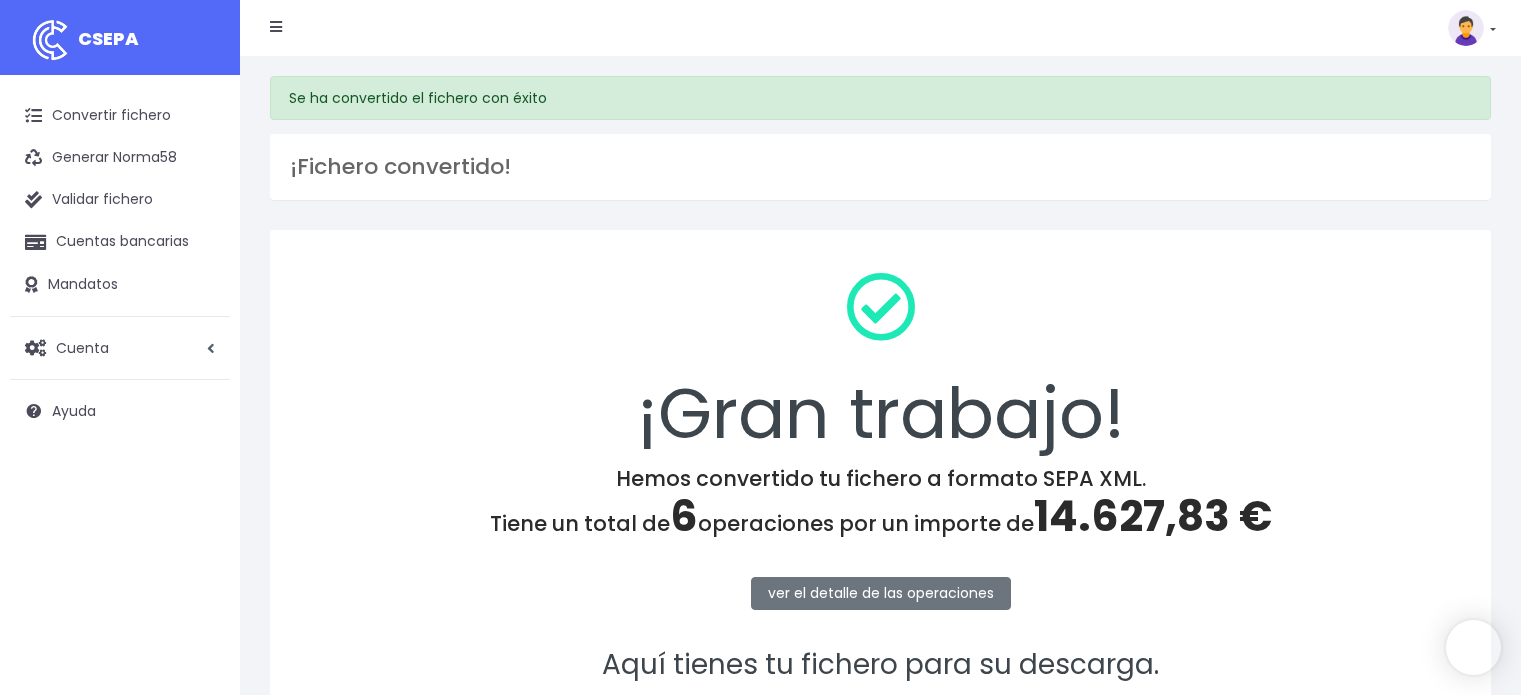 scroll, scrollTop: 0, scrollLeft: 0, axis: both 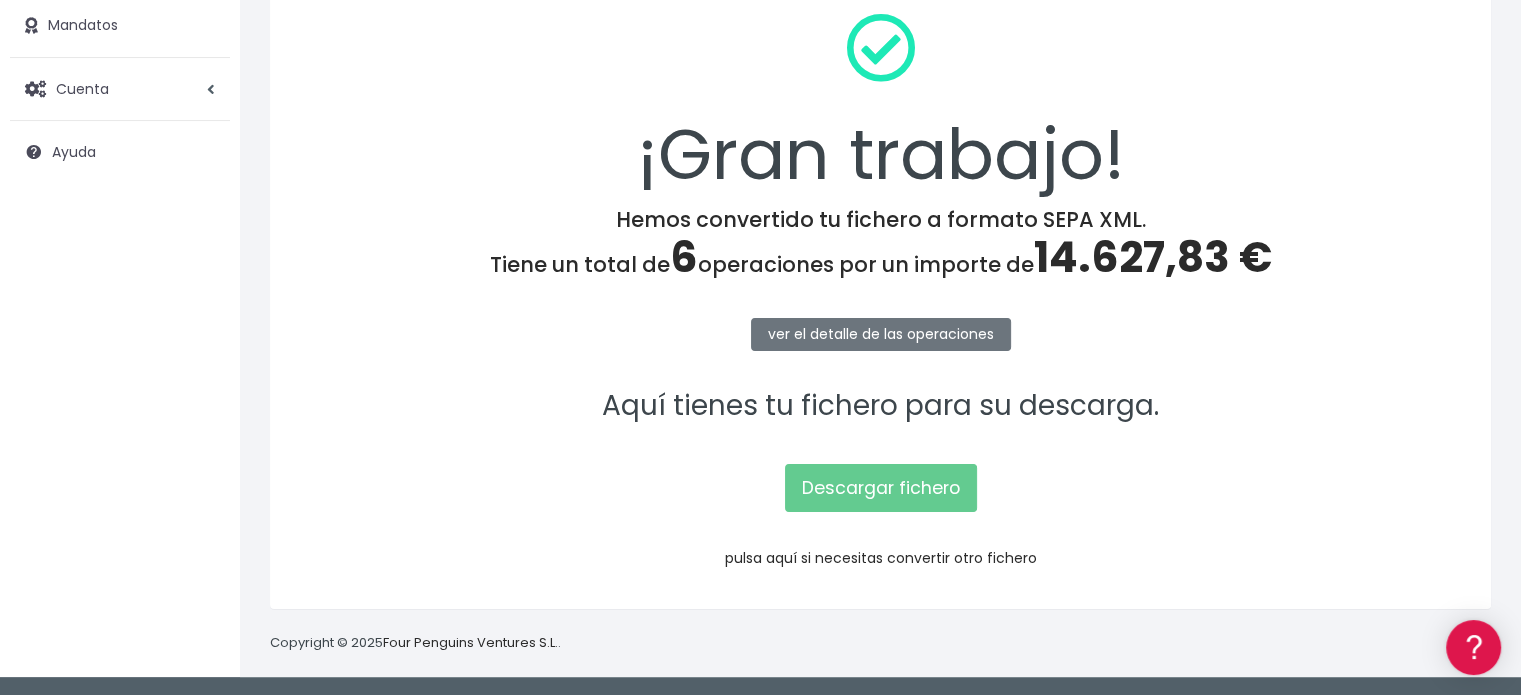 click on "pulsa aquí si necesitas convertir otro fichero" at bounding box center [881, 558] 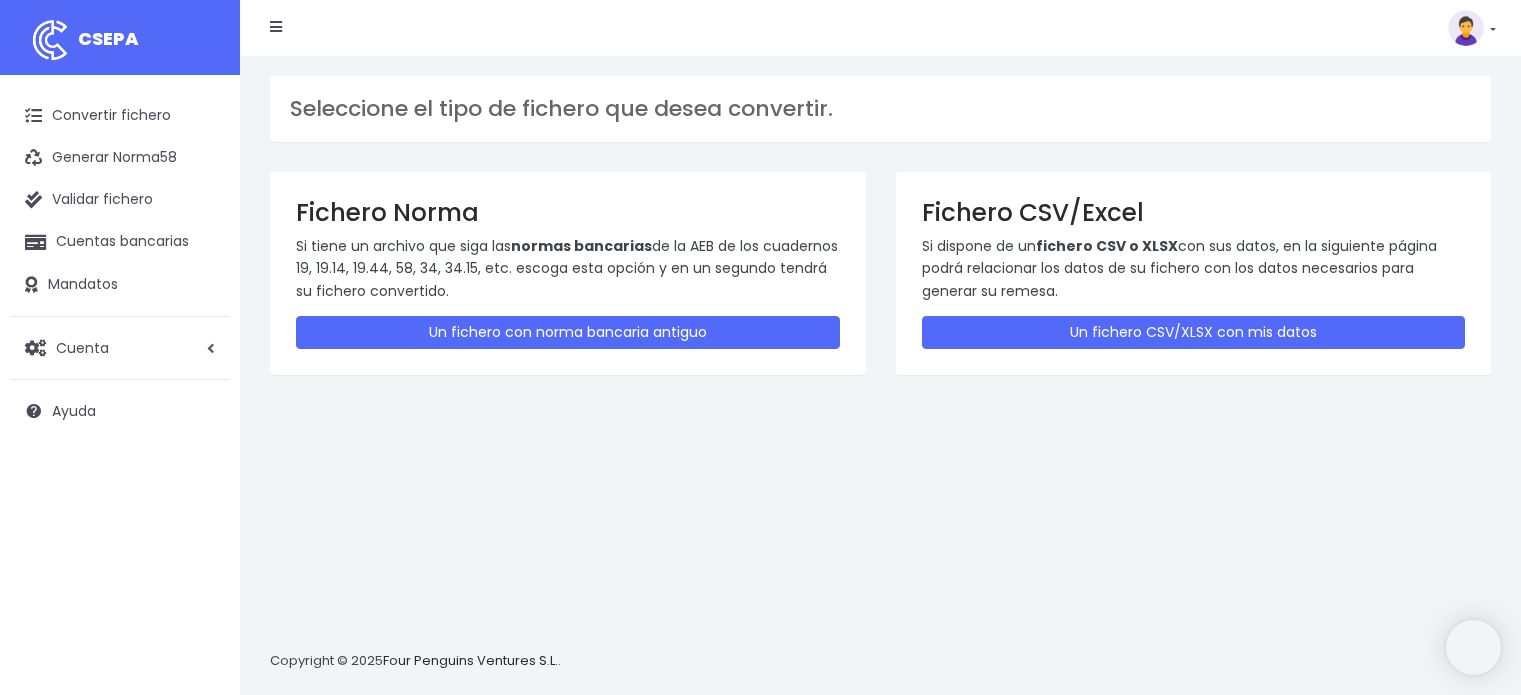 scroll, scrollTop: 0, scrollLeft: 0, axis: both 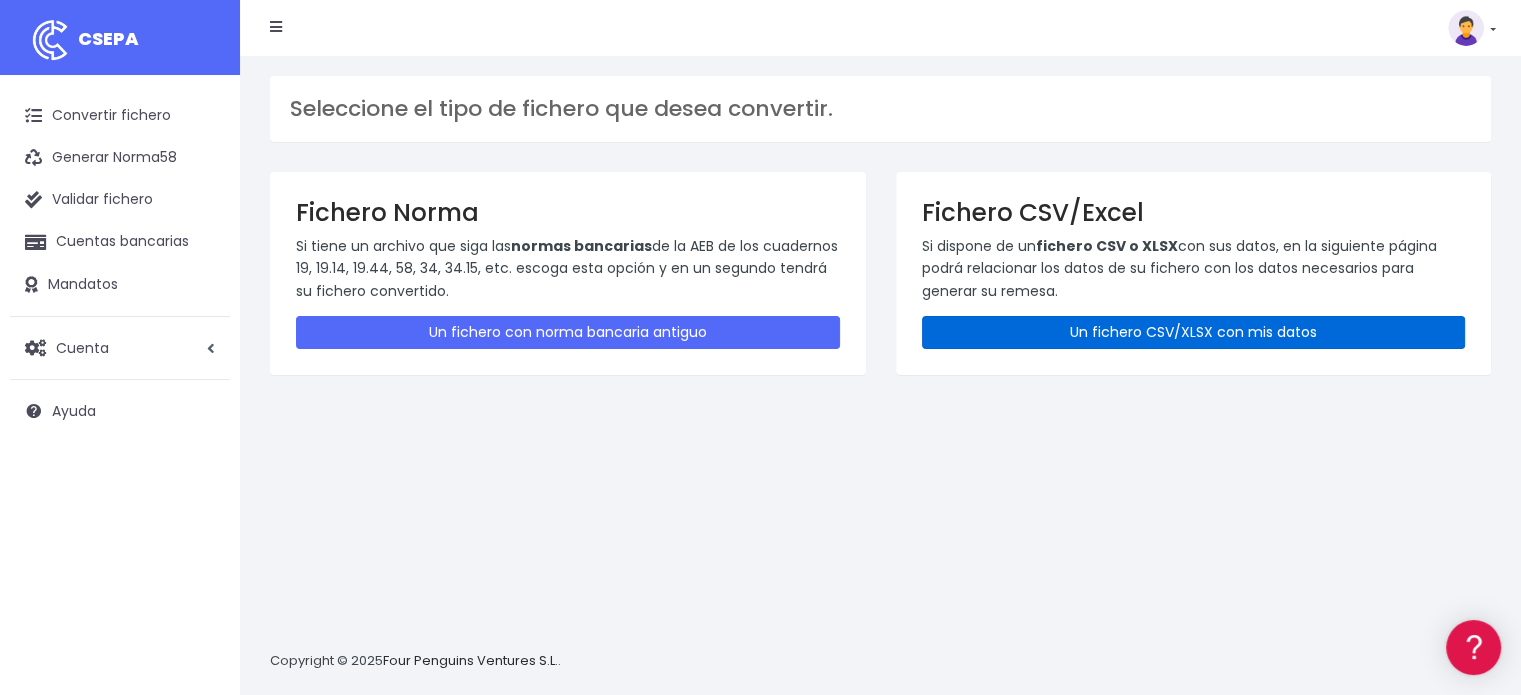 click on "Un fichero CSV/XLSX con mis datos" at bounding box center (1194, 332) 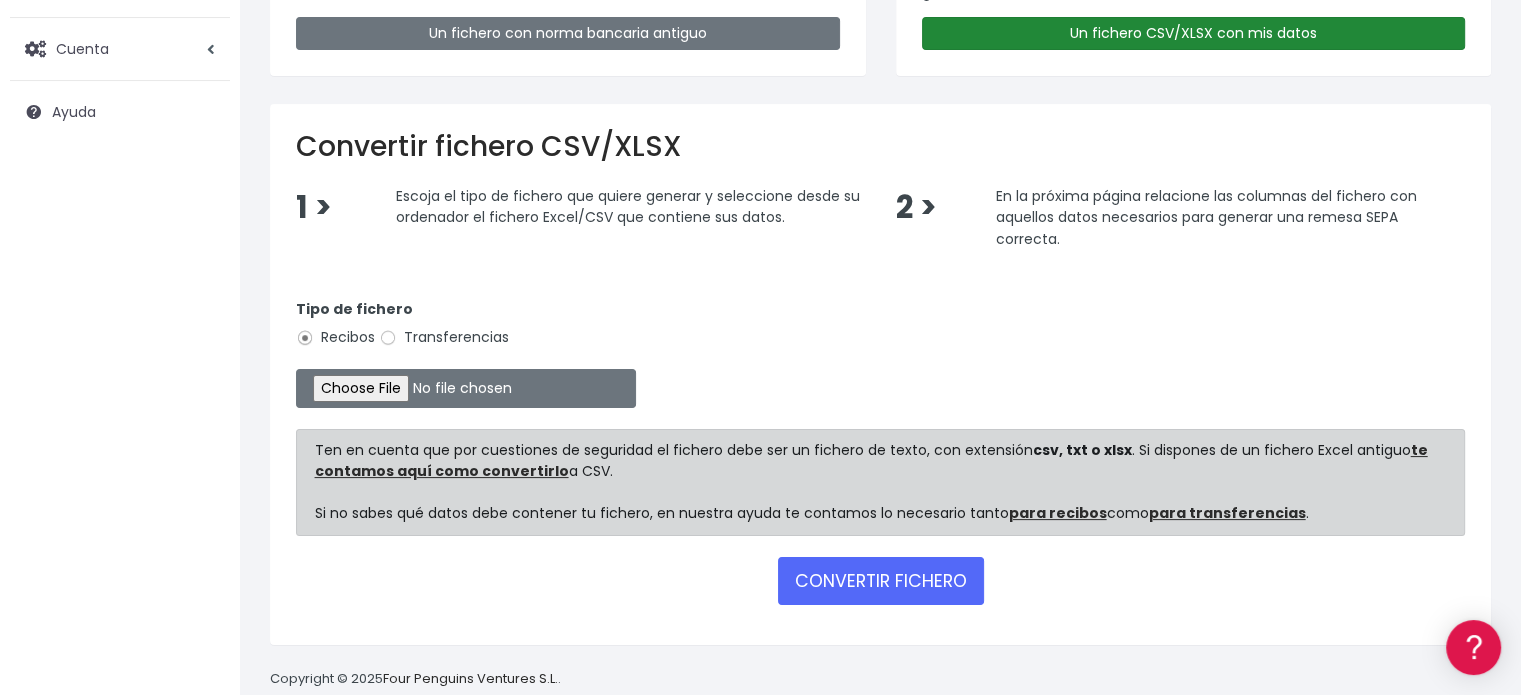 scroll, scrollTop: 300, scrollLeft: 0, axis: vertical 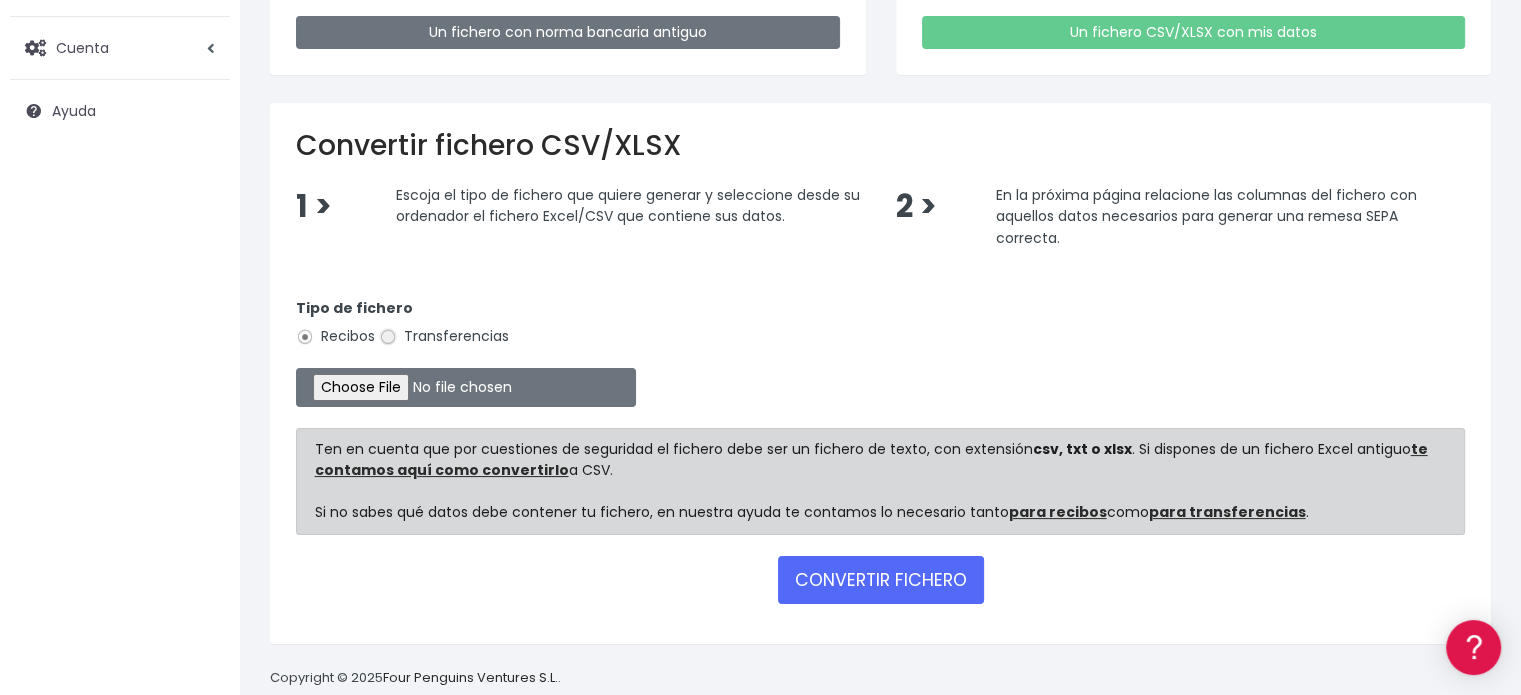 click on "Transferencias" at bounding box center [388, 337] 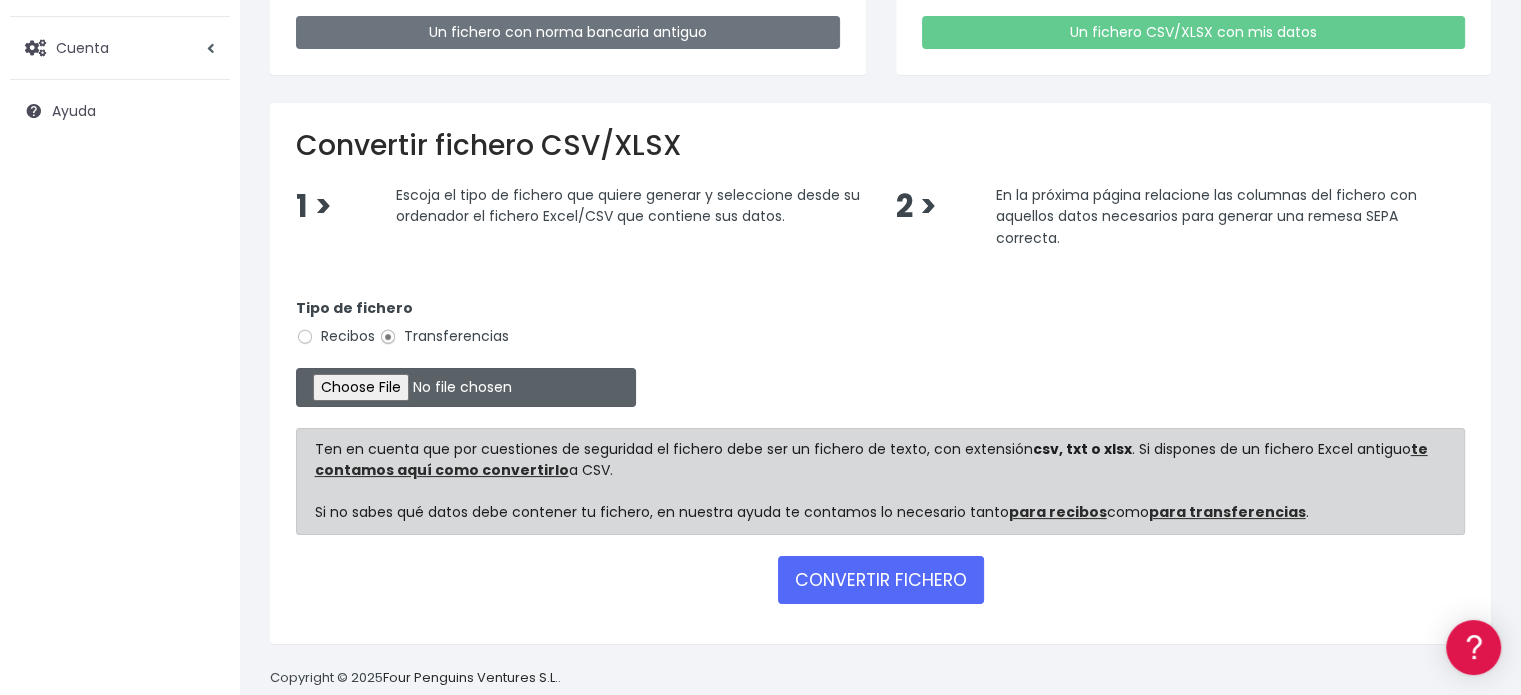 click at bounding box center [466, 387] 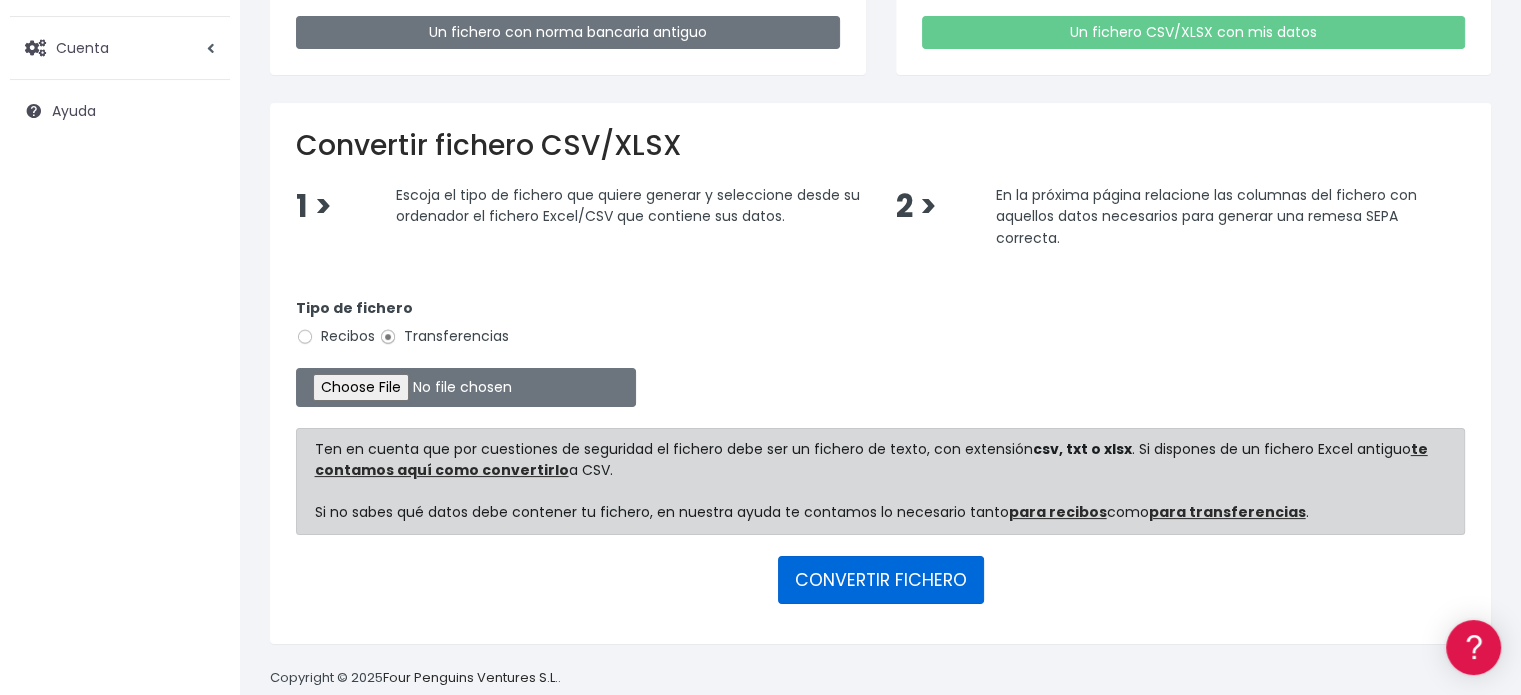 click on "CONVERTIR FICHERO" at bounding box center (881, 580) 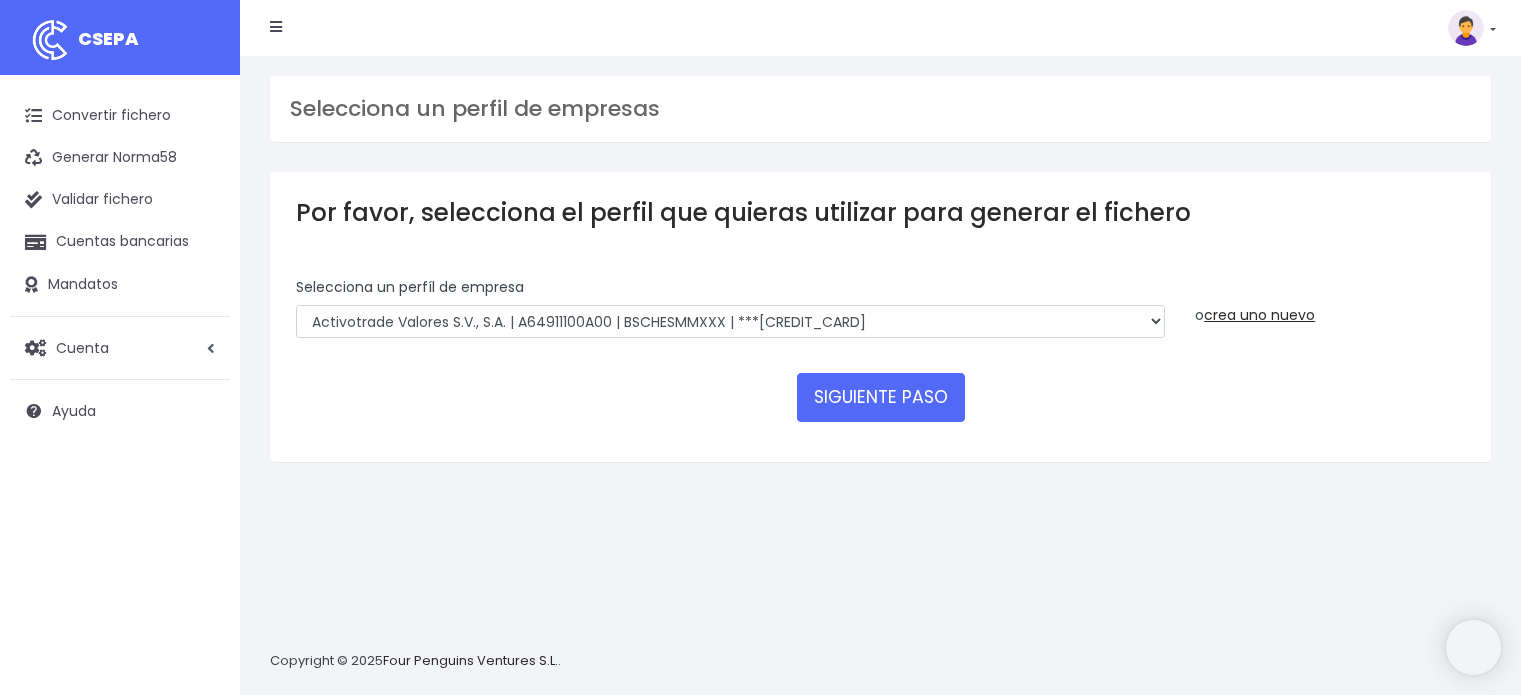 scroll, scrollTop: 0, scrollLeft: 0, axis: both 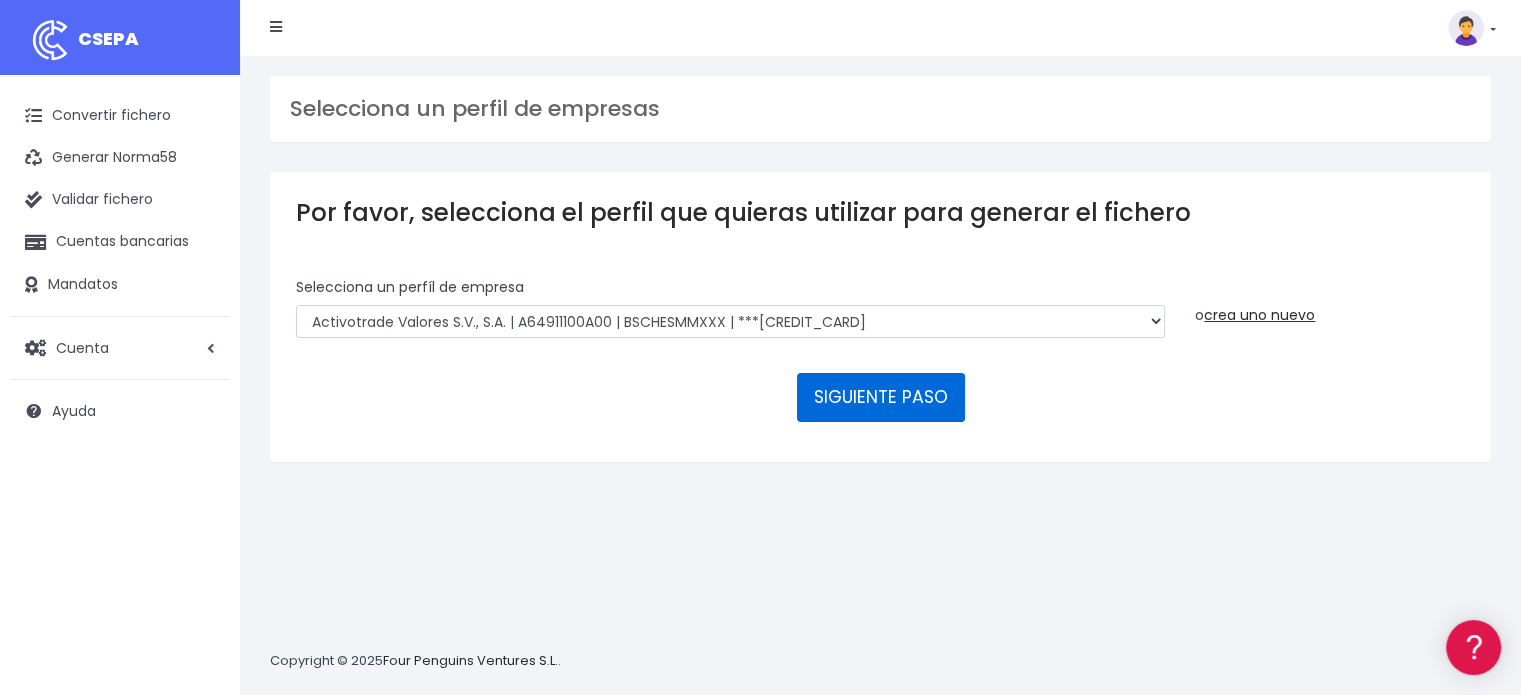 click on "SIGUIENTE PASO" at bounding box center (881, 397) 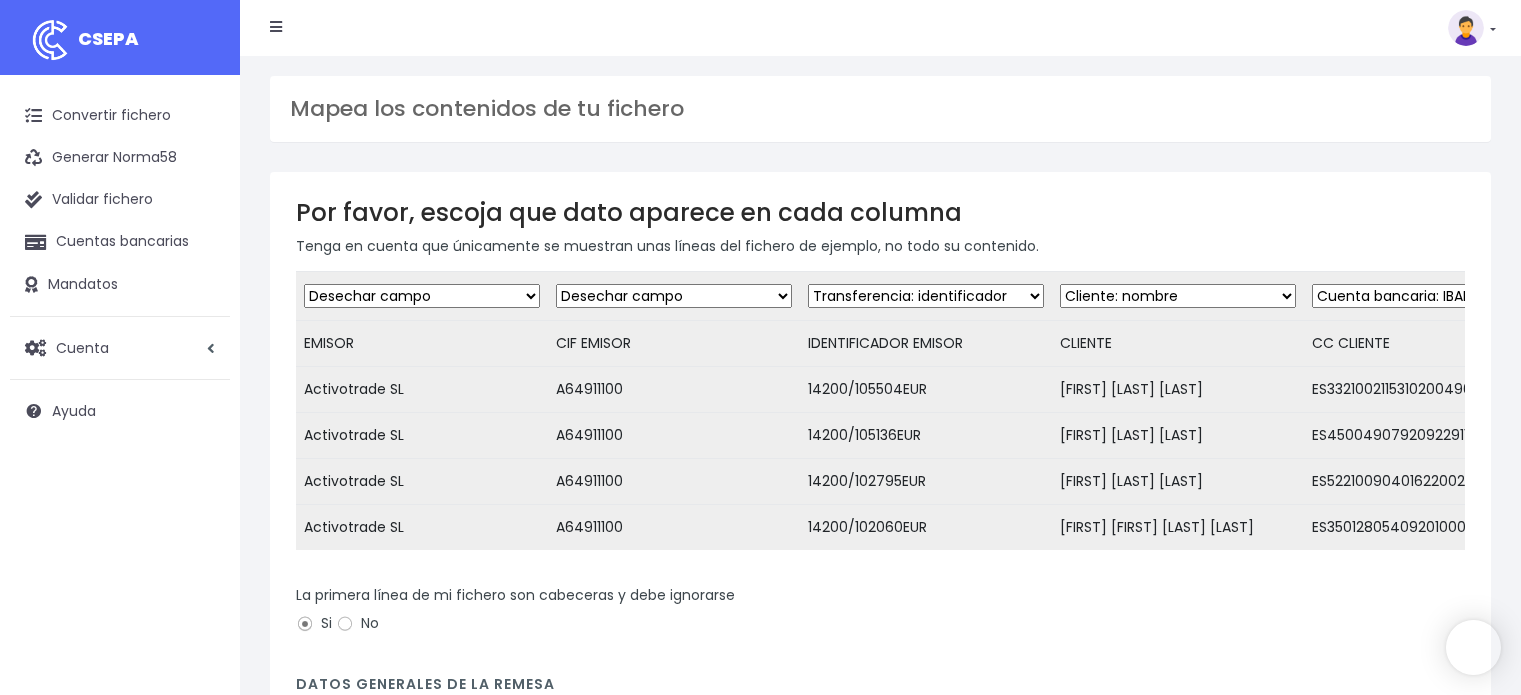 scroll, scrollTop: 0, scrollLeft: 0, axis: both 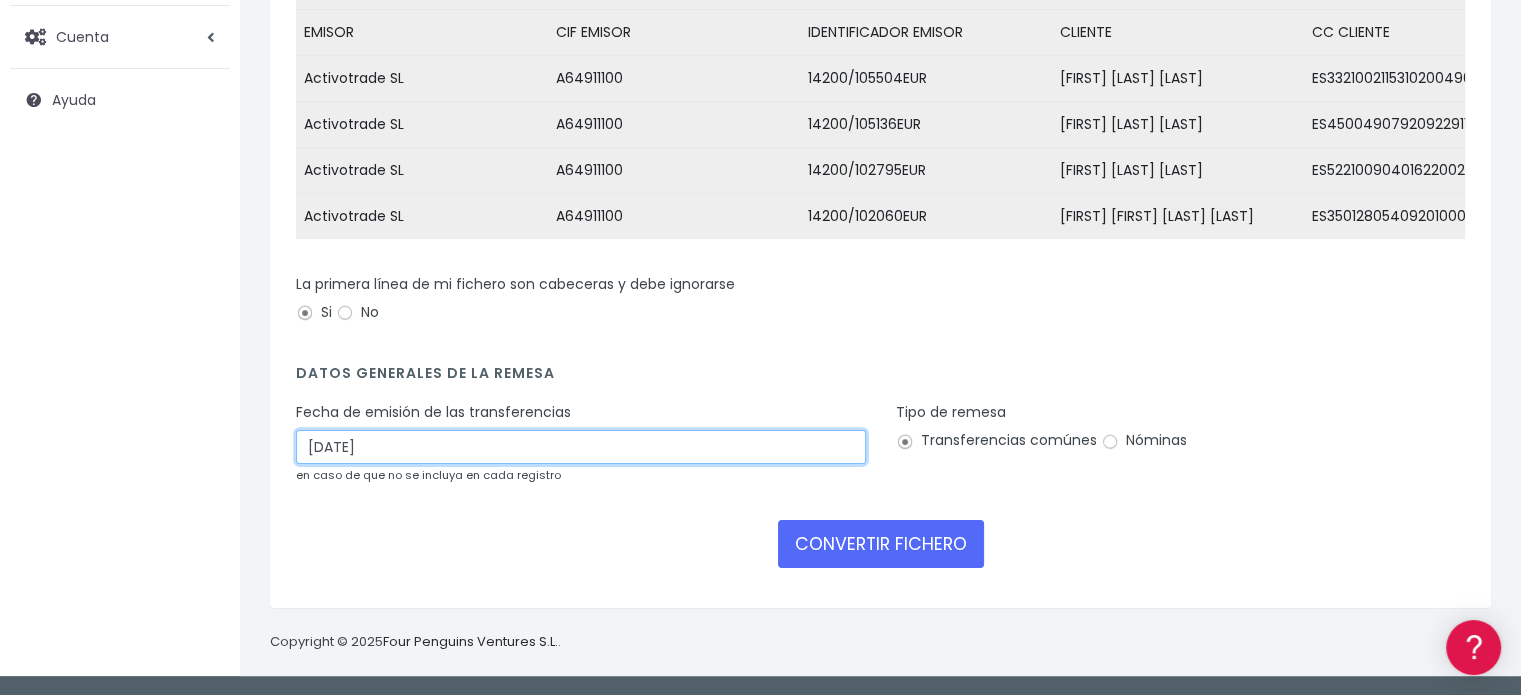 click on "[DATE]" at bounding box center (581, 447) 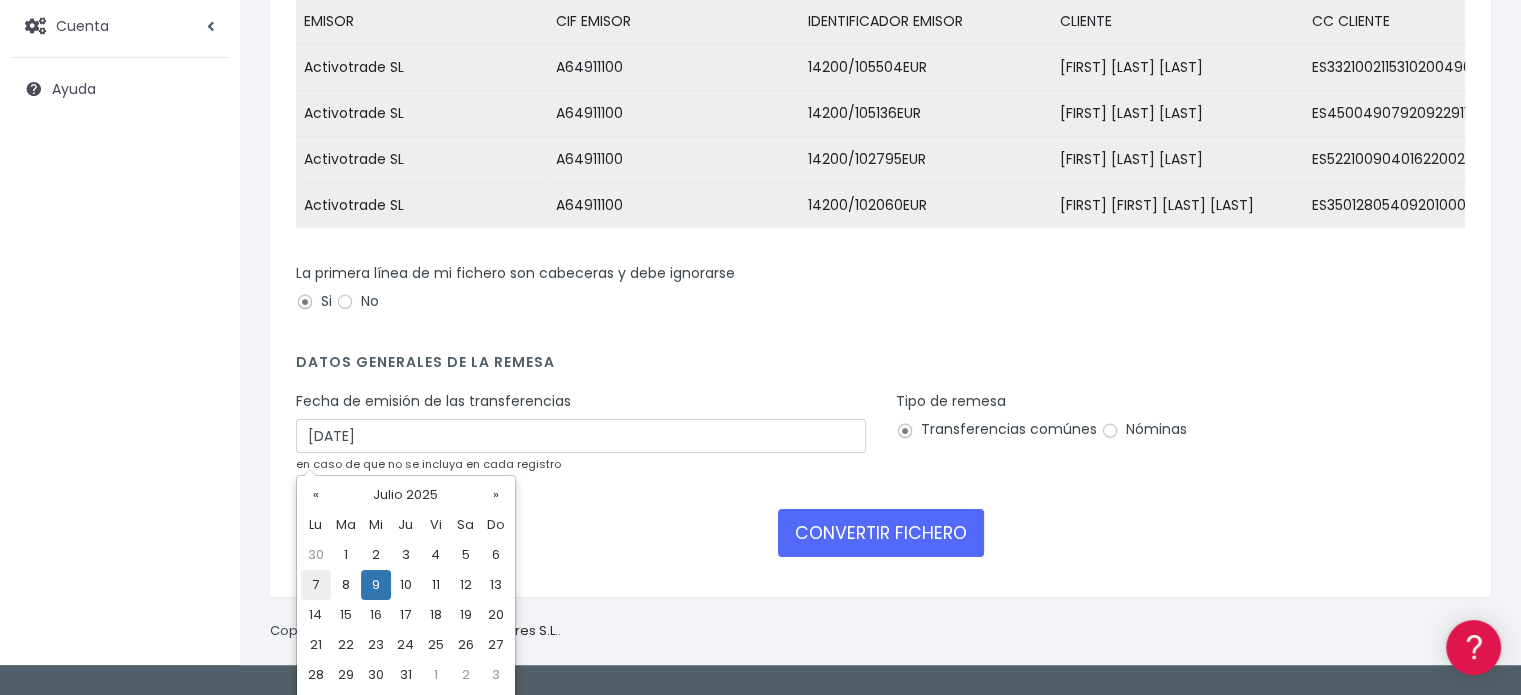 click on "7" at bounding box center (316, 555) 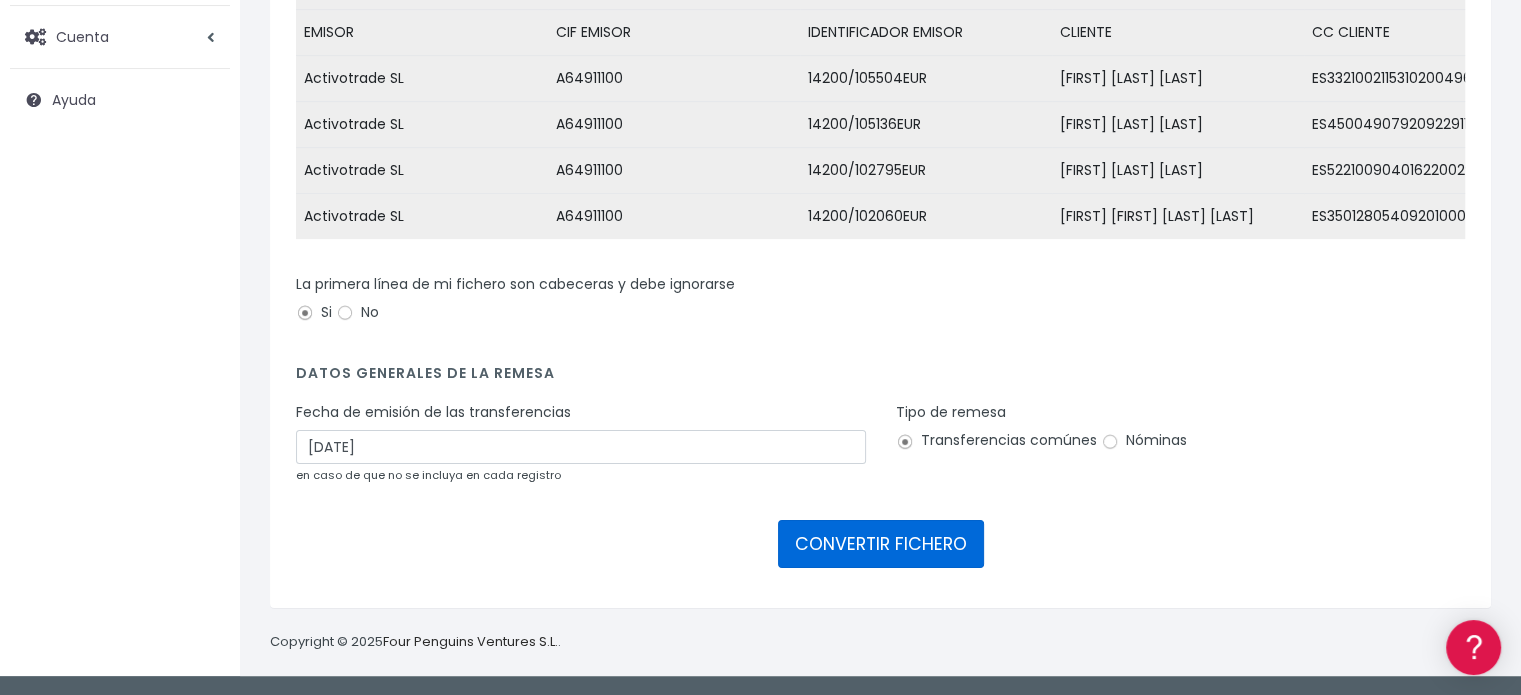 click on "CONVERTIR FICHERO" at bounding box center [881, 544] 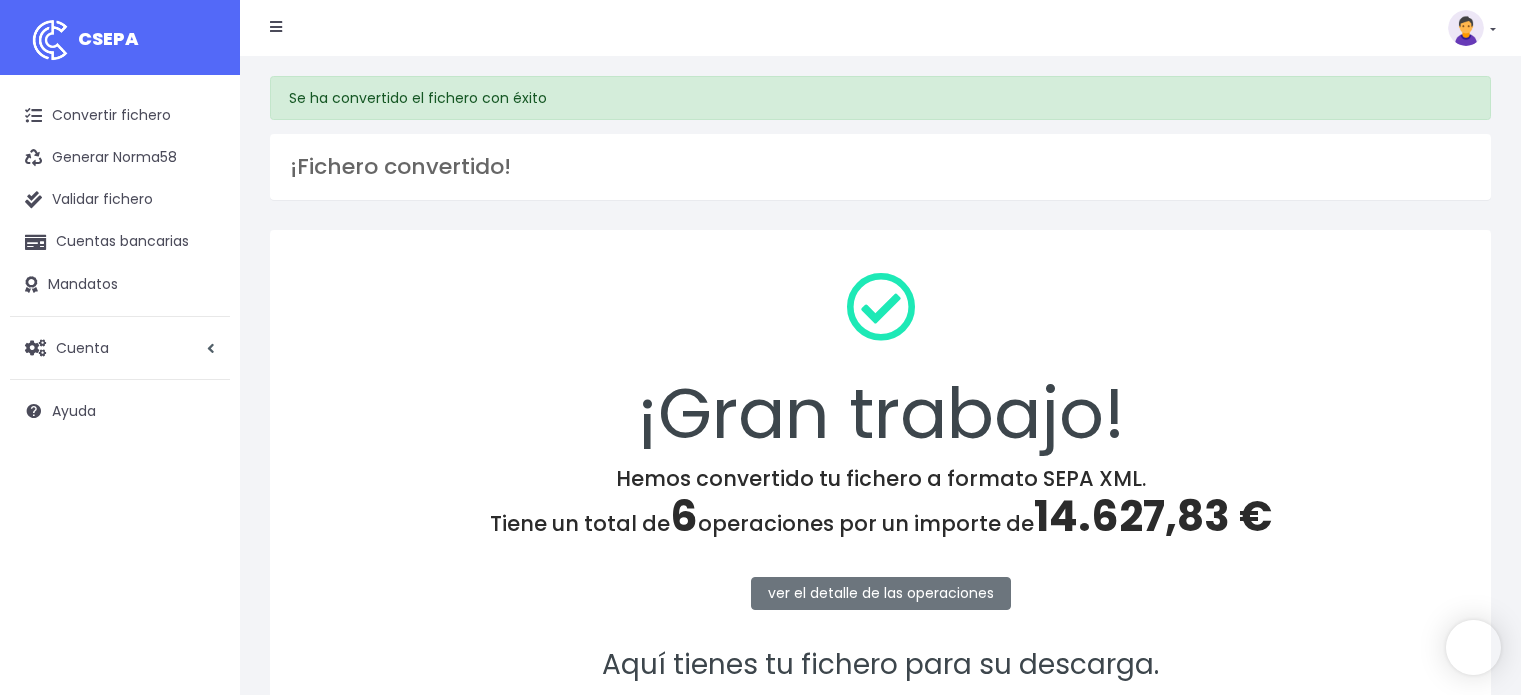 scroll, scrollTop: 0, scrollLeft: 0, axis: both 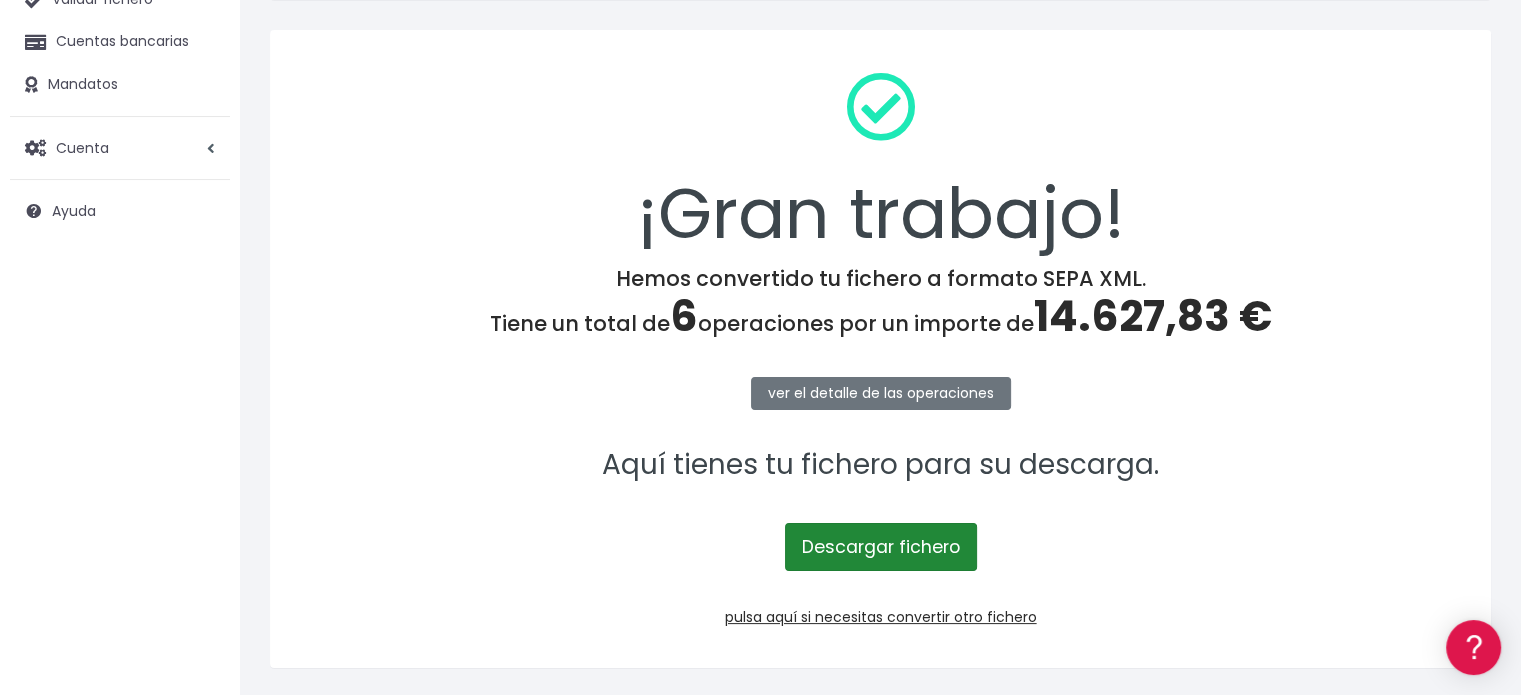 click on "Descargar fichero" at bounding box center (881, 547) 